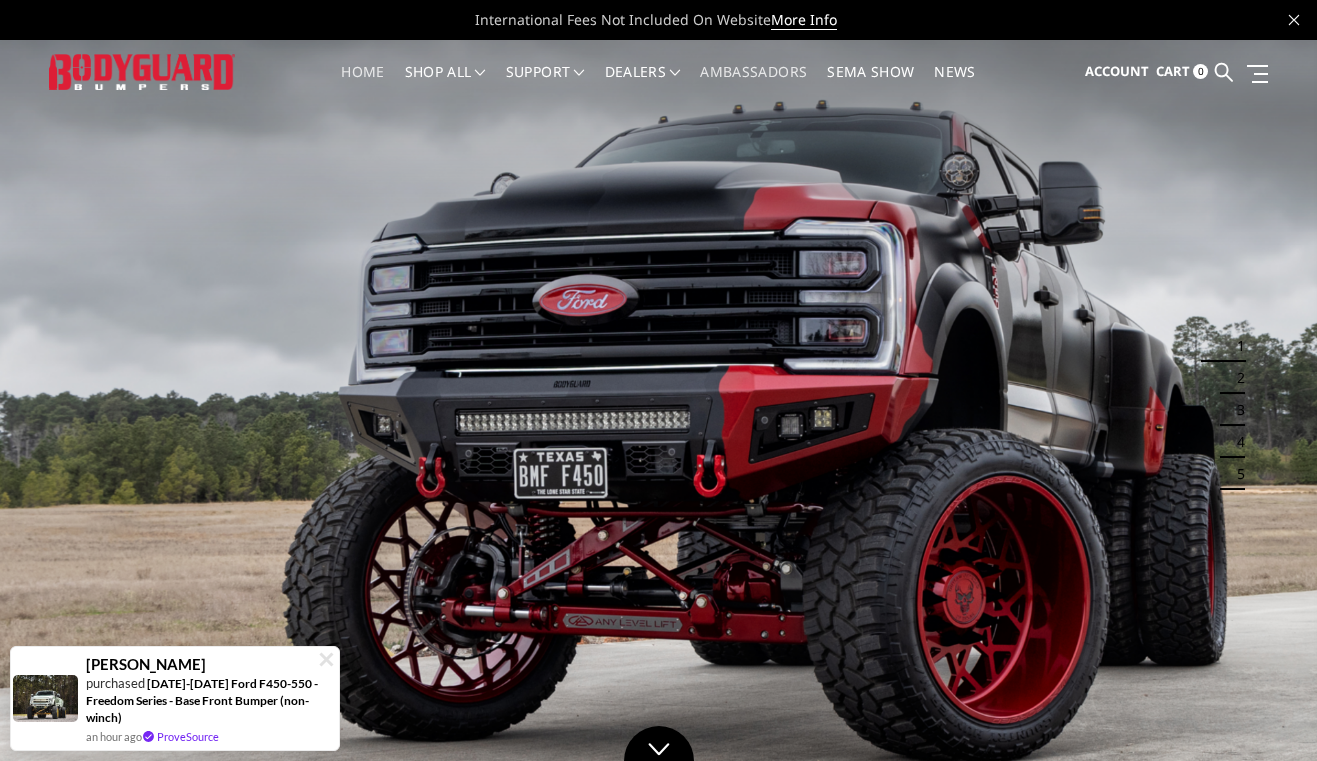 scroll, scrollTop: 0, scrollLeft: 0, axis: both 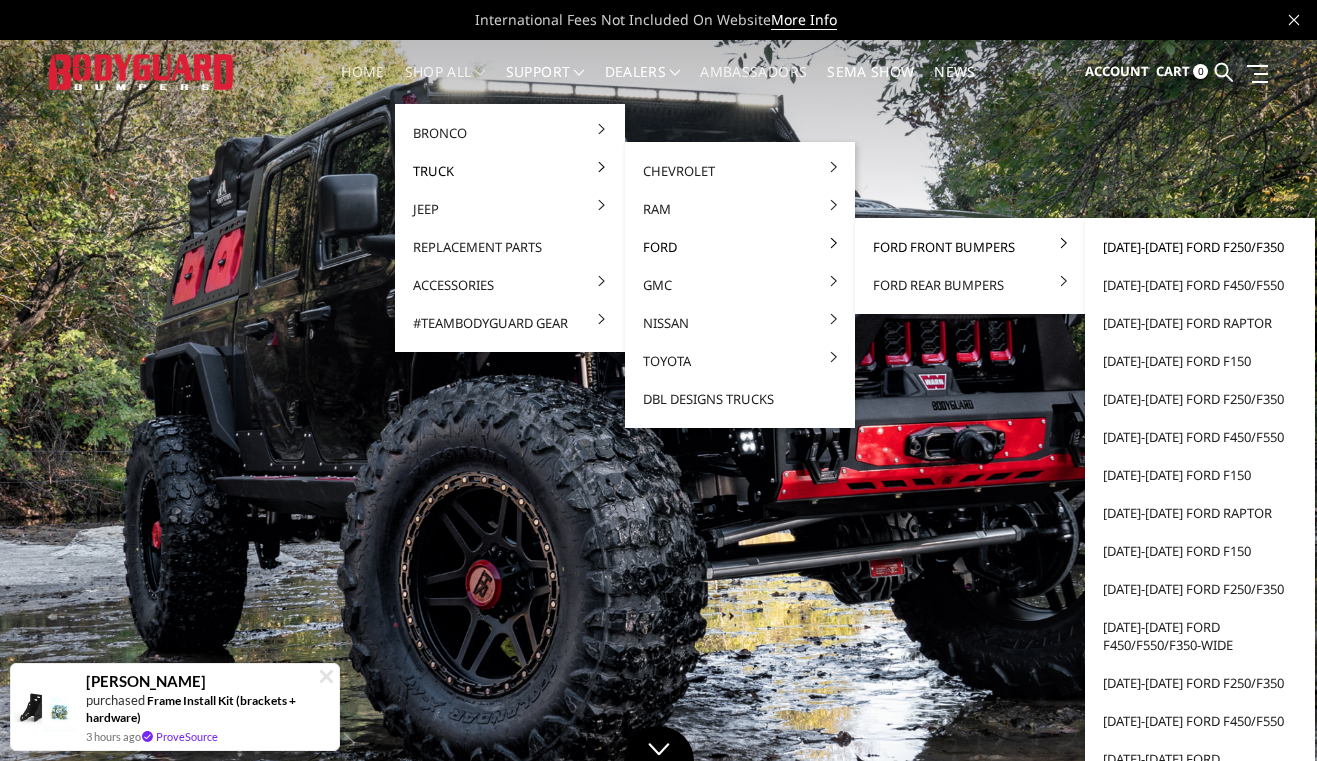 click on "[DATE]-[DATE] Ford F250/F350" at bounding box center (1200, 247) 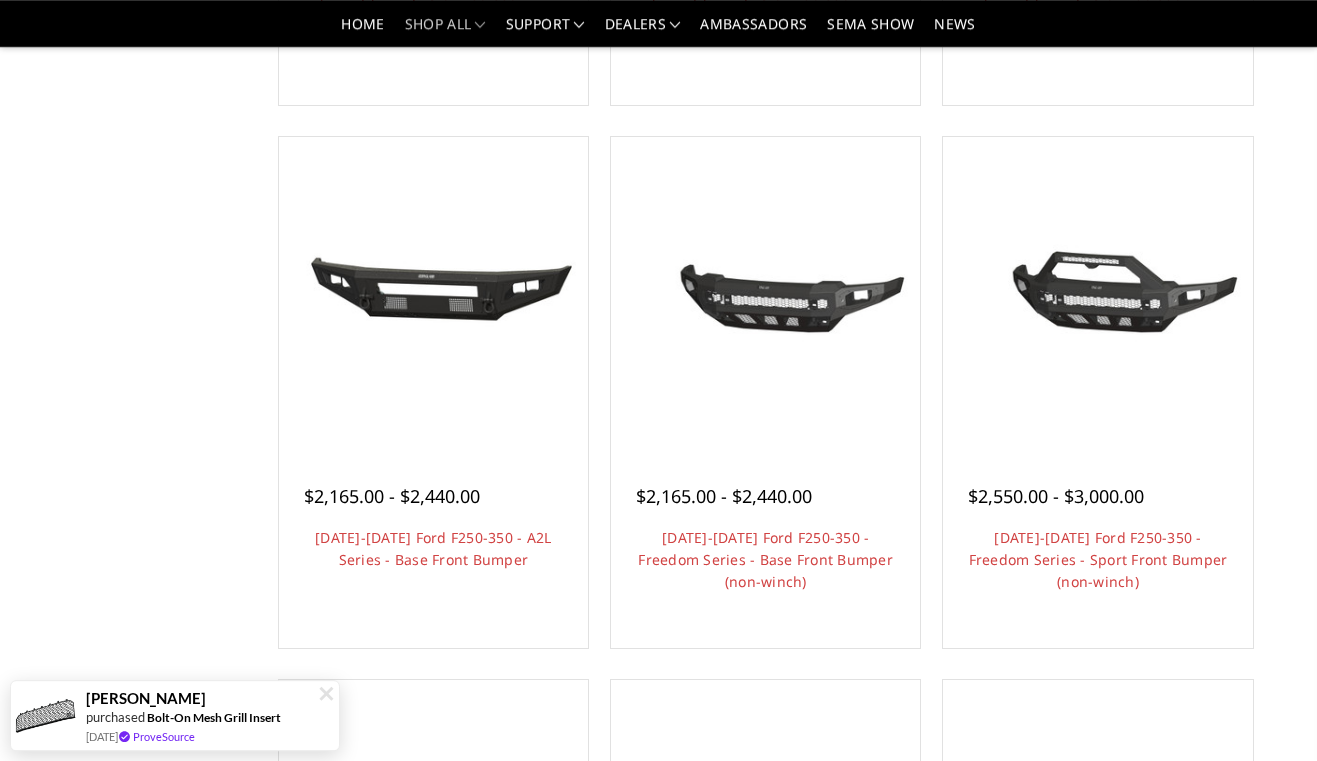 scroll, scrollTop: 648, scrollLeft: 0, axis: vertical 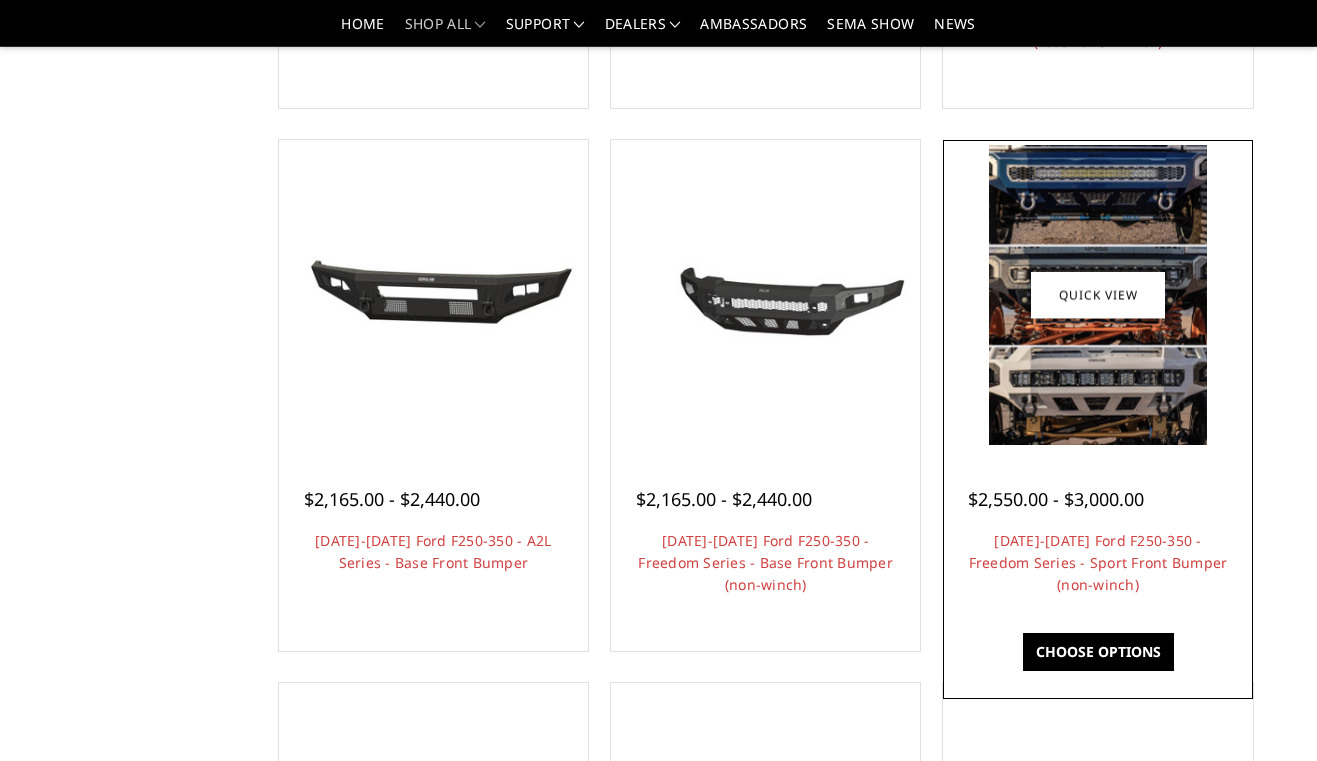 click at bounding box center [1098, 294] 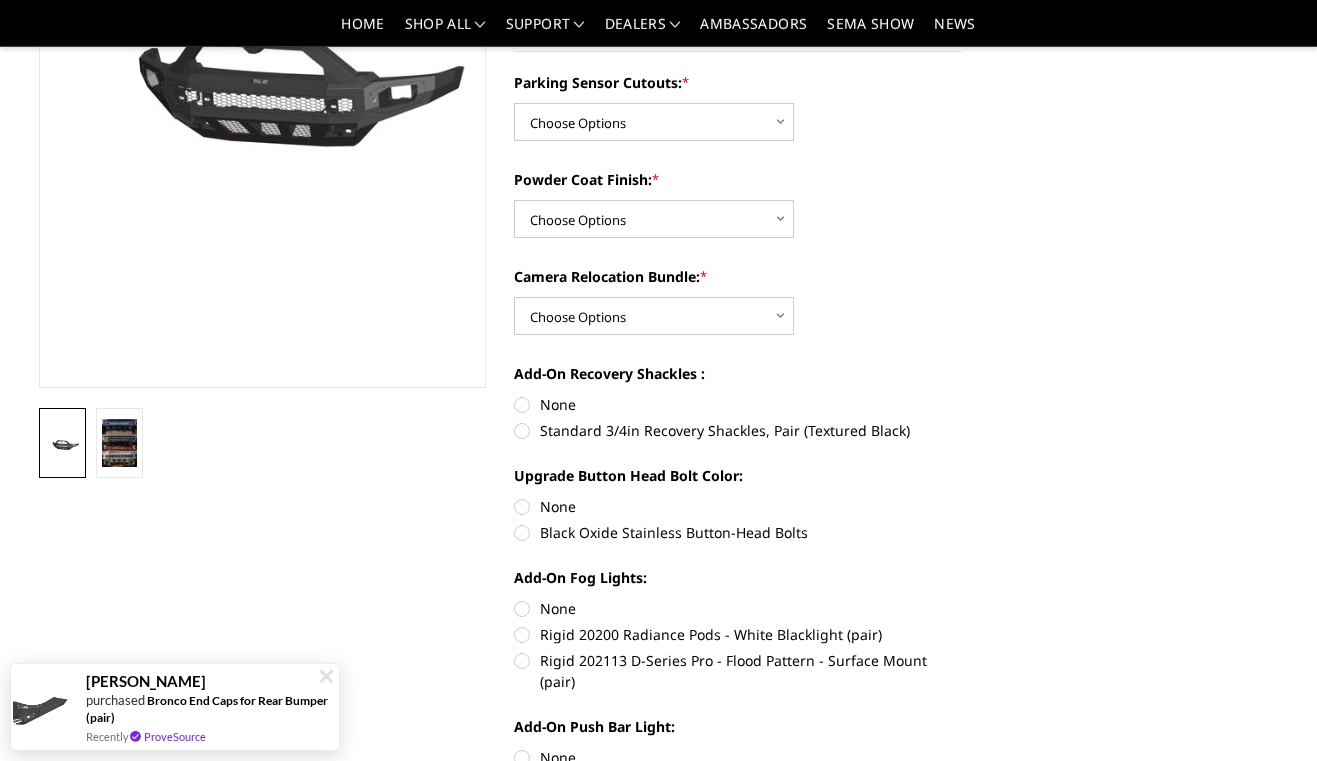 scroll, scrollTop: 324, scrollLeft: 0, axis: vertical 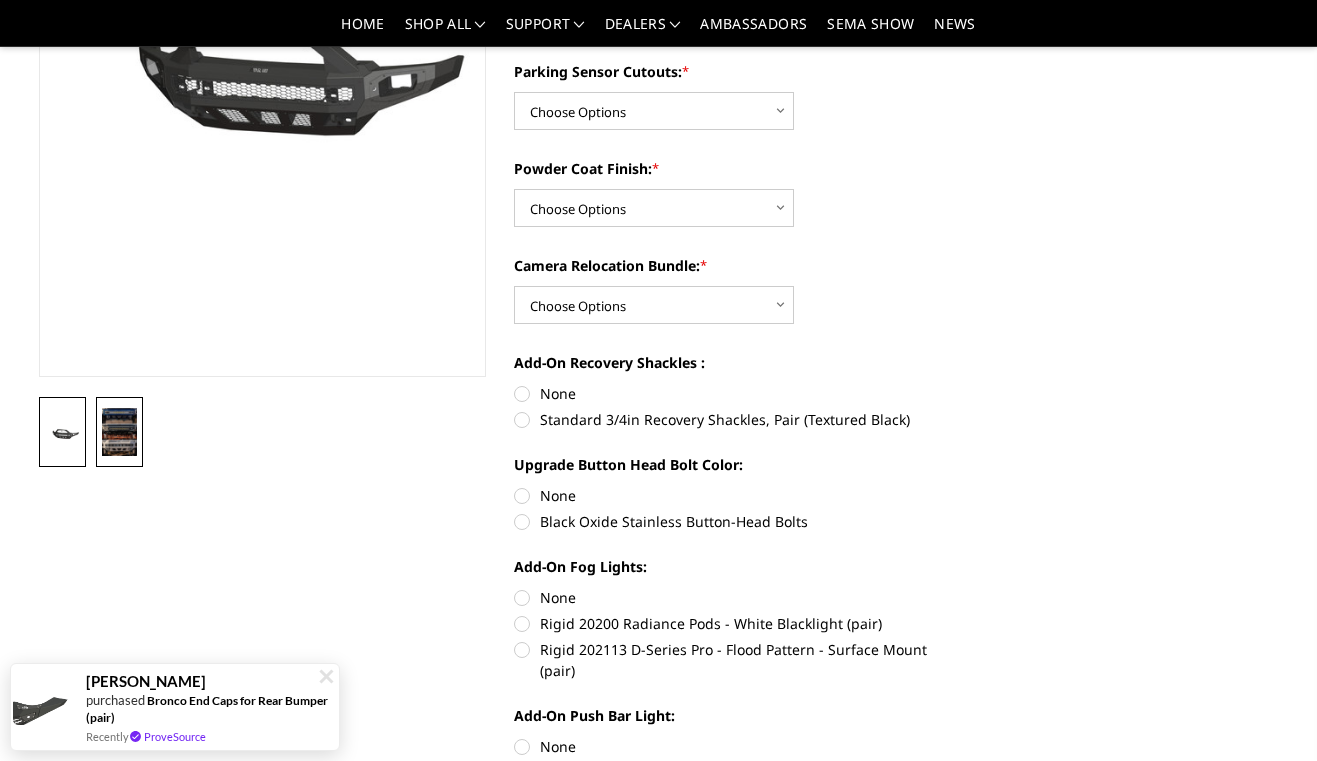 click at bounding box center (119, 432) 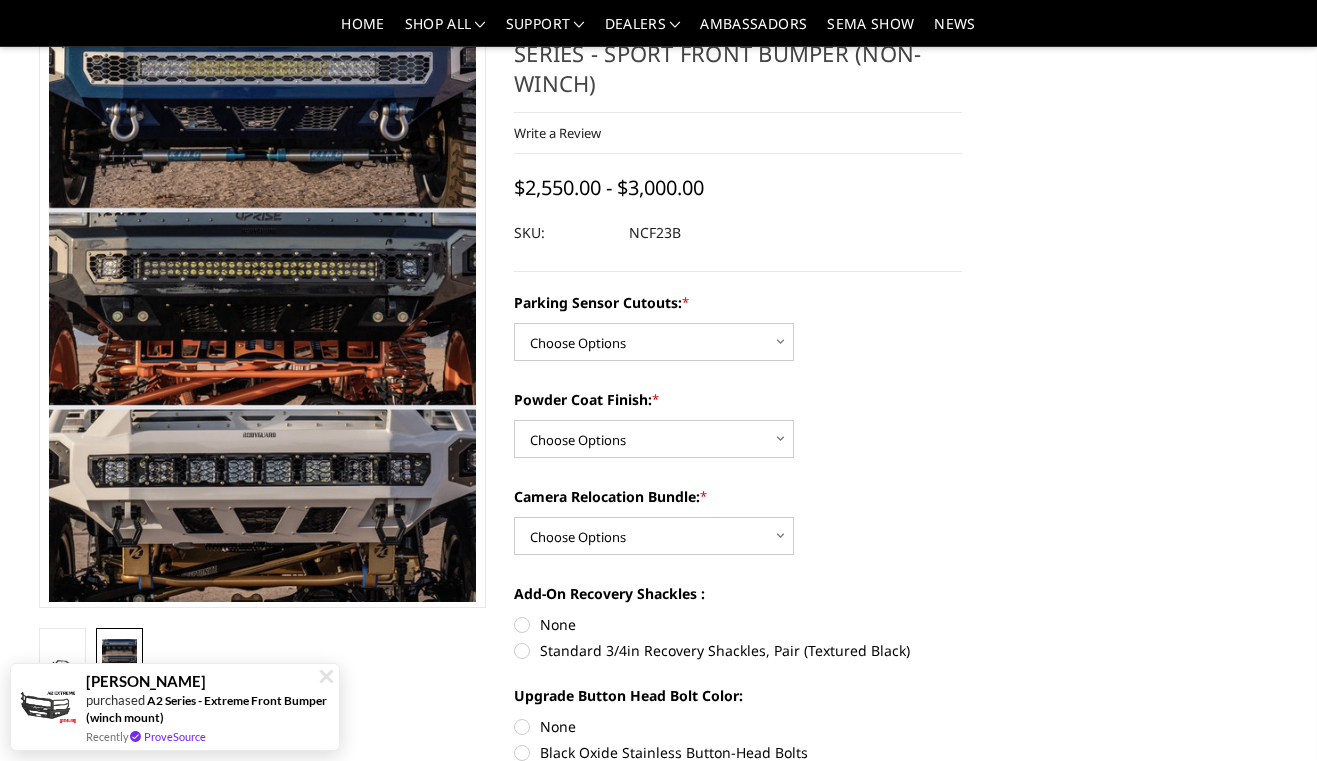 scroll, scrollTop: 108, scrollLeft: 0, axis: vertical 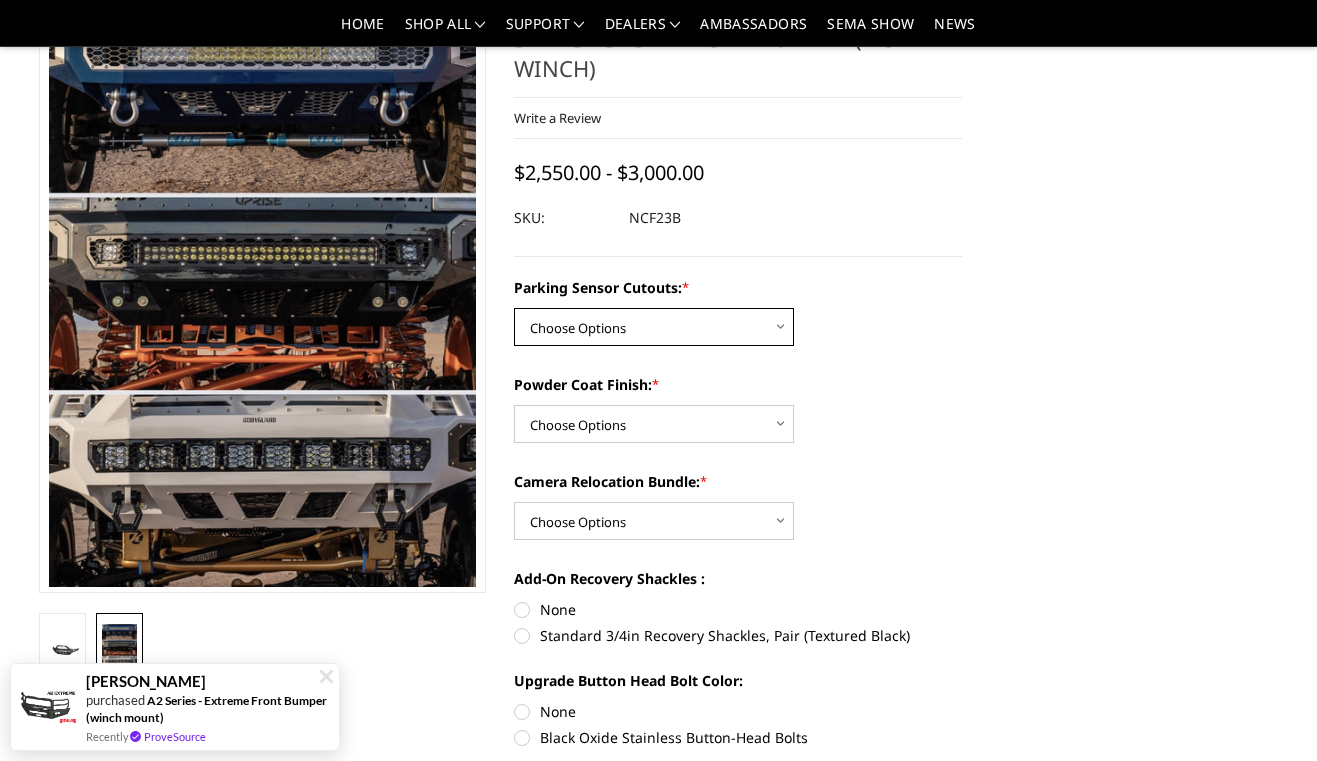 select on "2571" 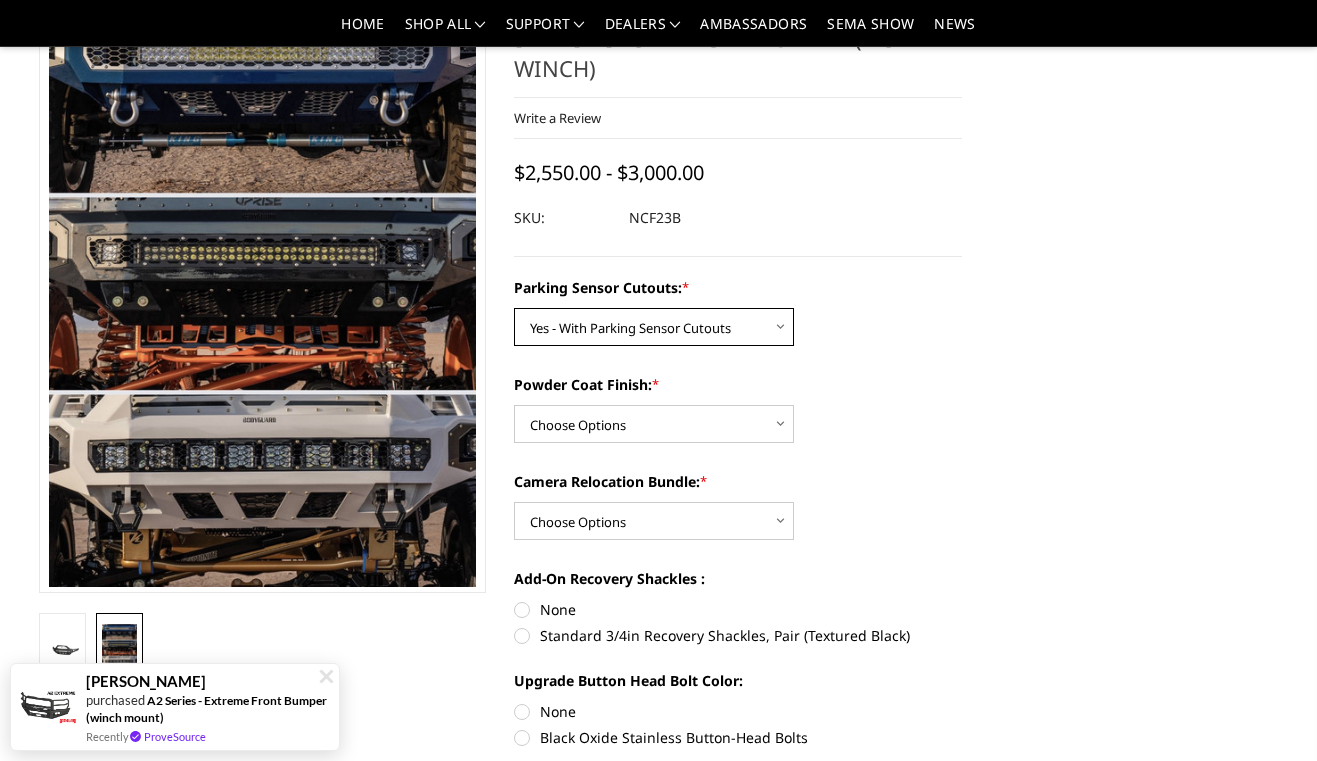 click on "Yes - With Parking Sensor Cutouts" at bounding box center [0, 0] 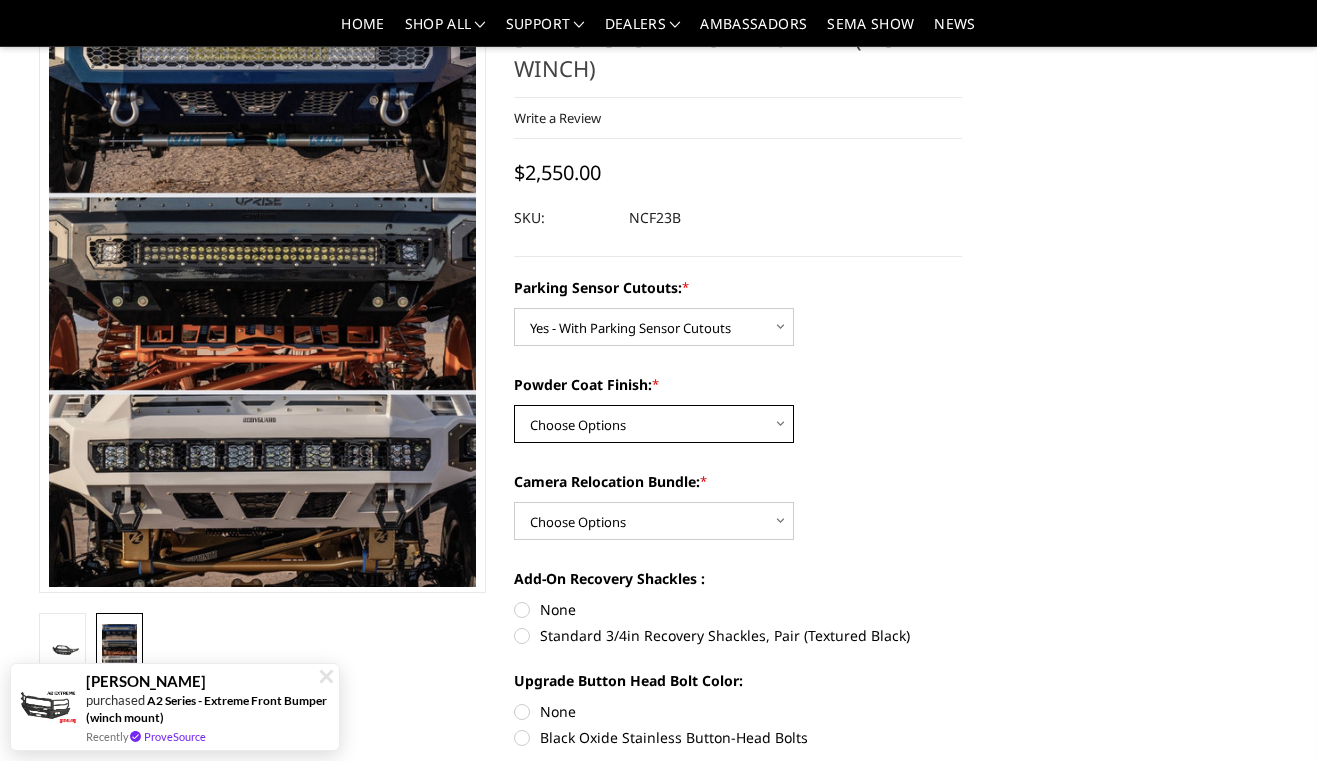 click on "Choose Options
Bare Metal
Textured Black Powder Coat" at bounding box center [654, 424] 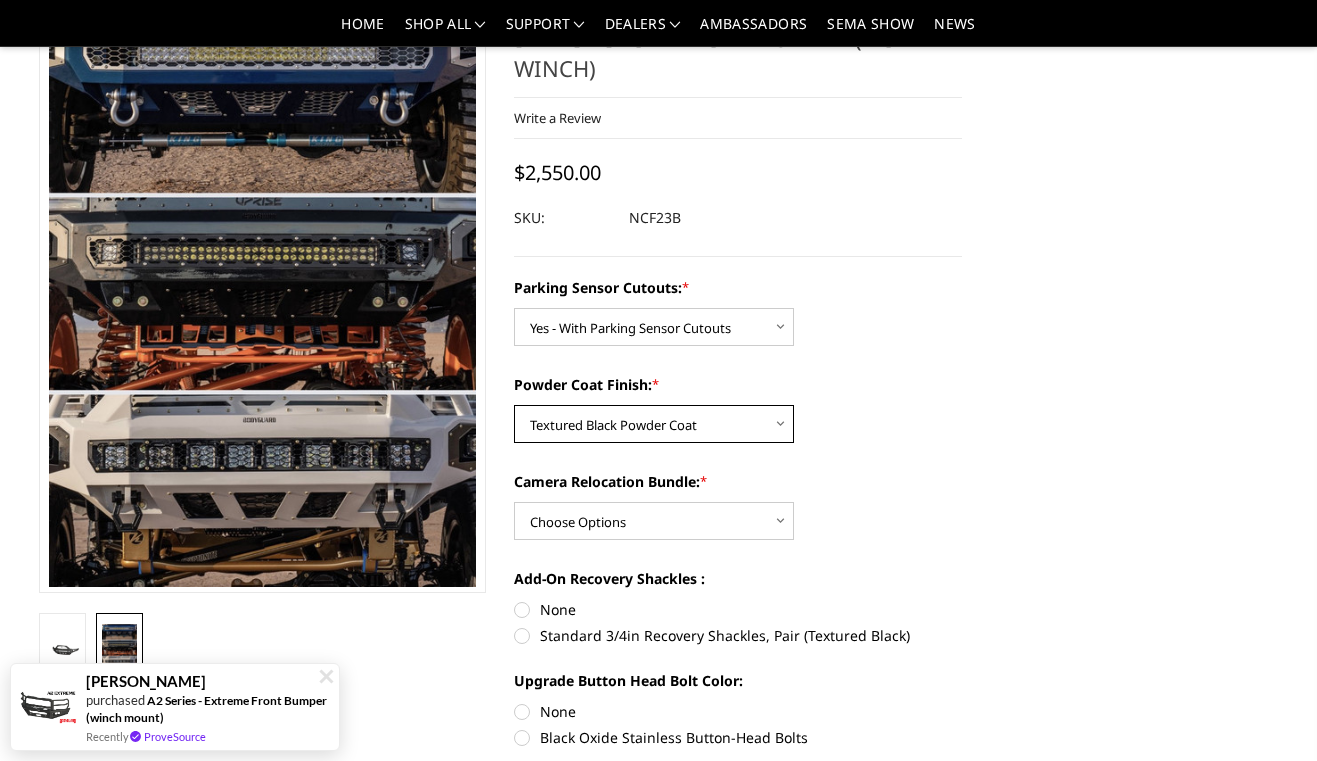 click on "Textured Black Powder Coat" at bounding box center [0, 0] 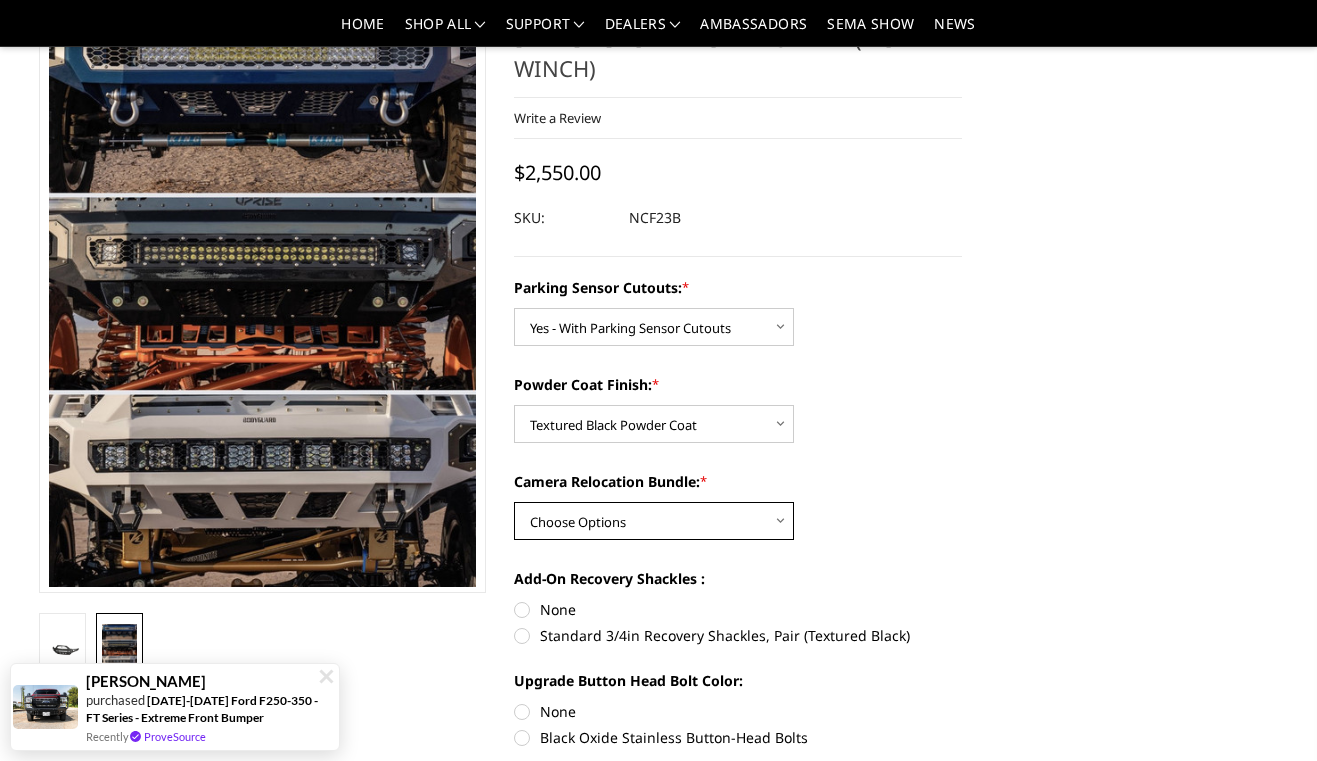 select on "2574" 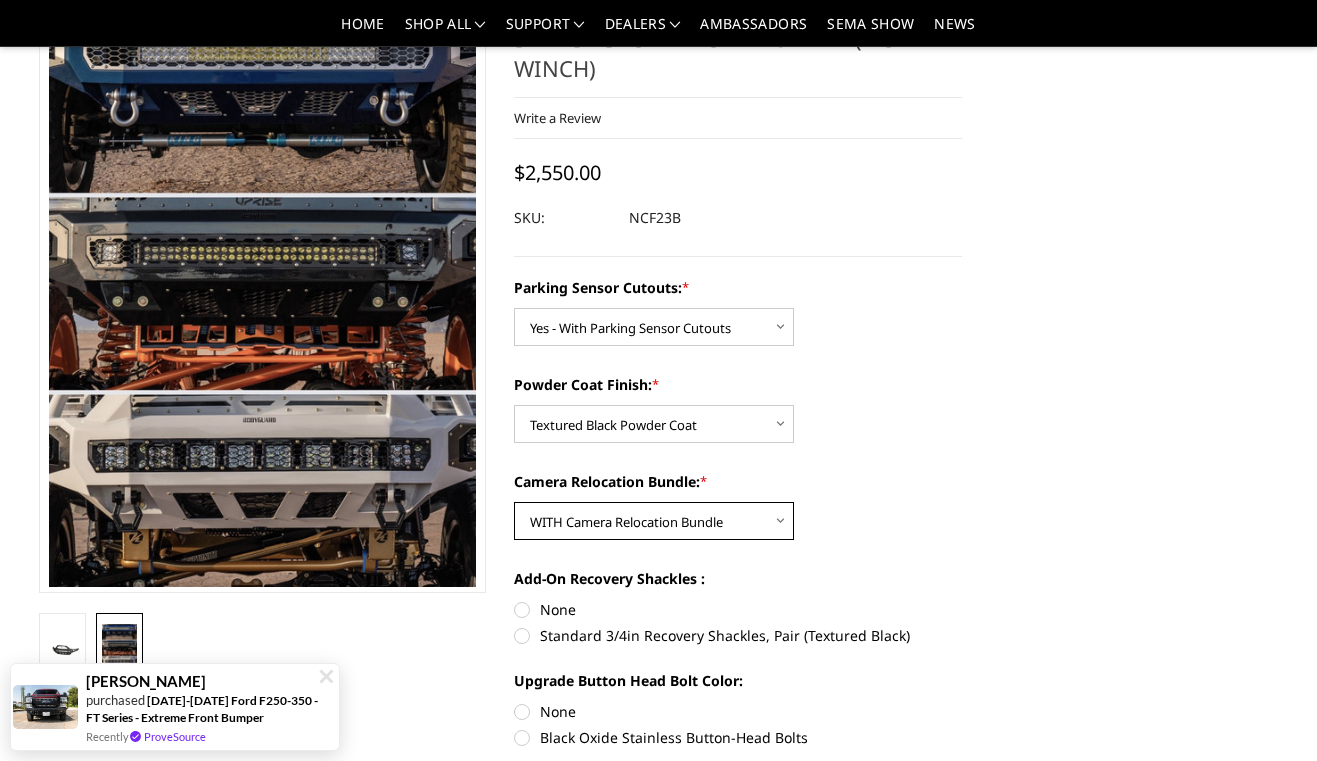 click on "WITH Camera Relocation Bundle" at bounding box center (0, 0) 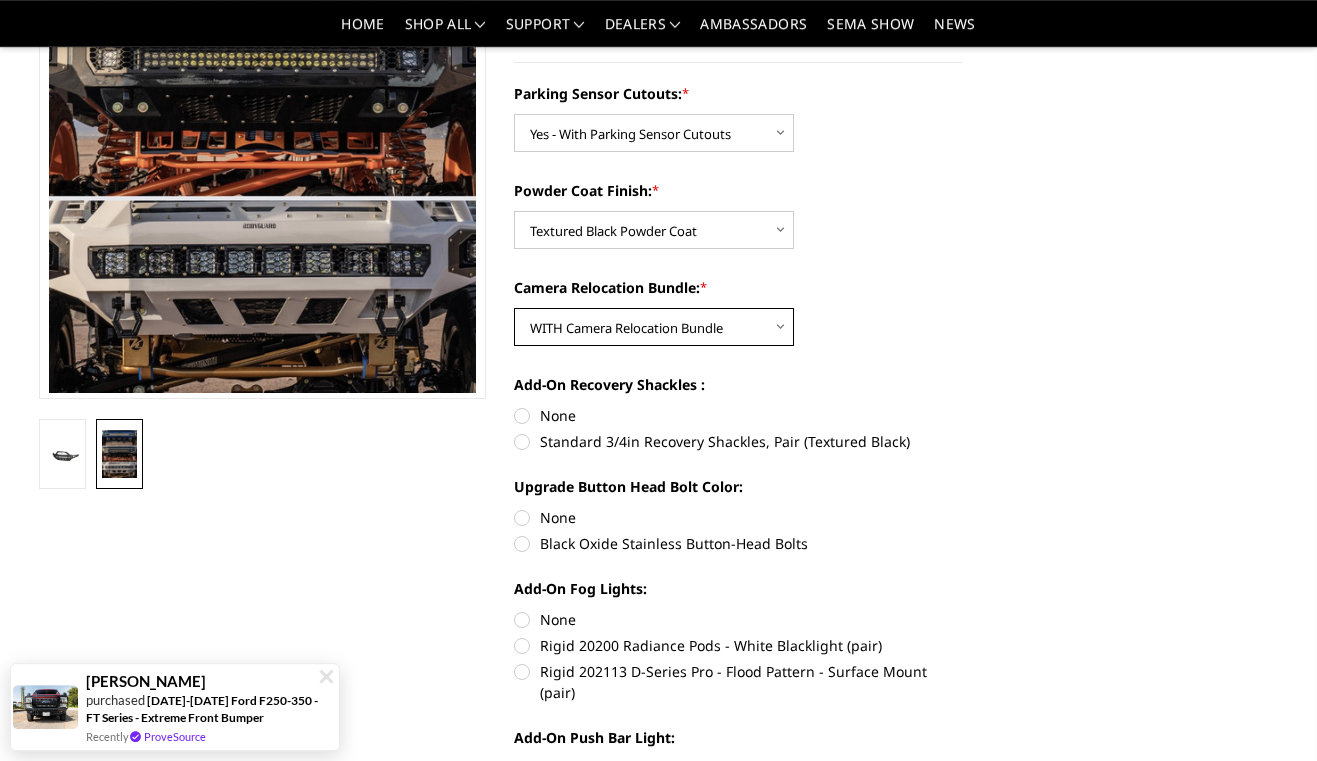 scroll, scrollTop: 324, scrollLeft: 0, axis: vertical 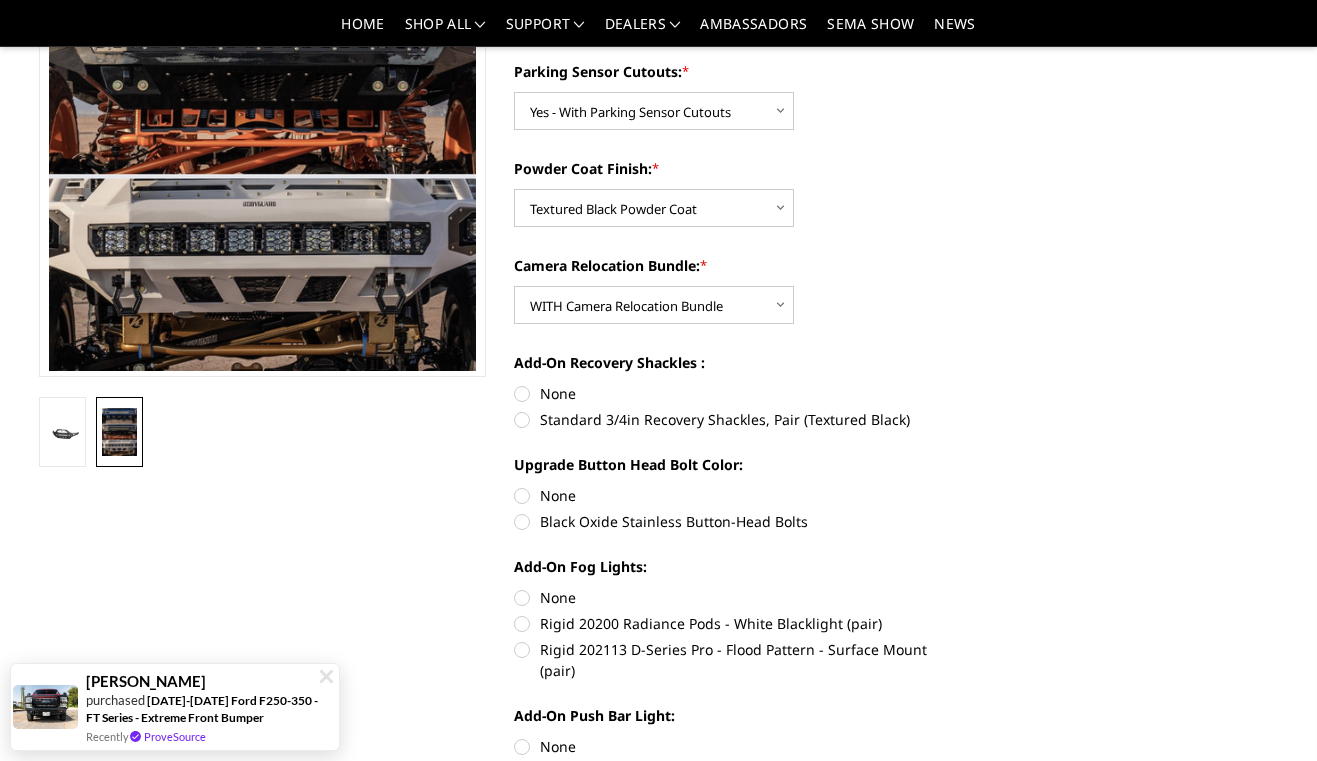 click on "Standard 3/4in Recovery Shackles, Pair (Textured Black)" at bounding box center (738, 419) 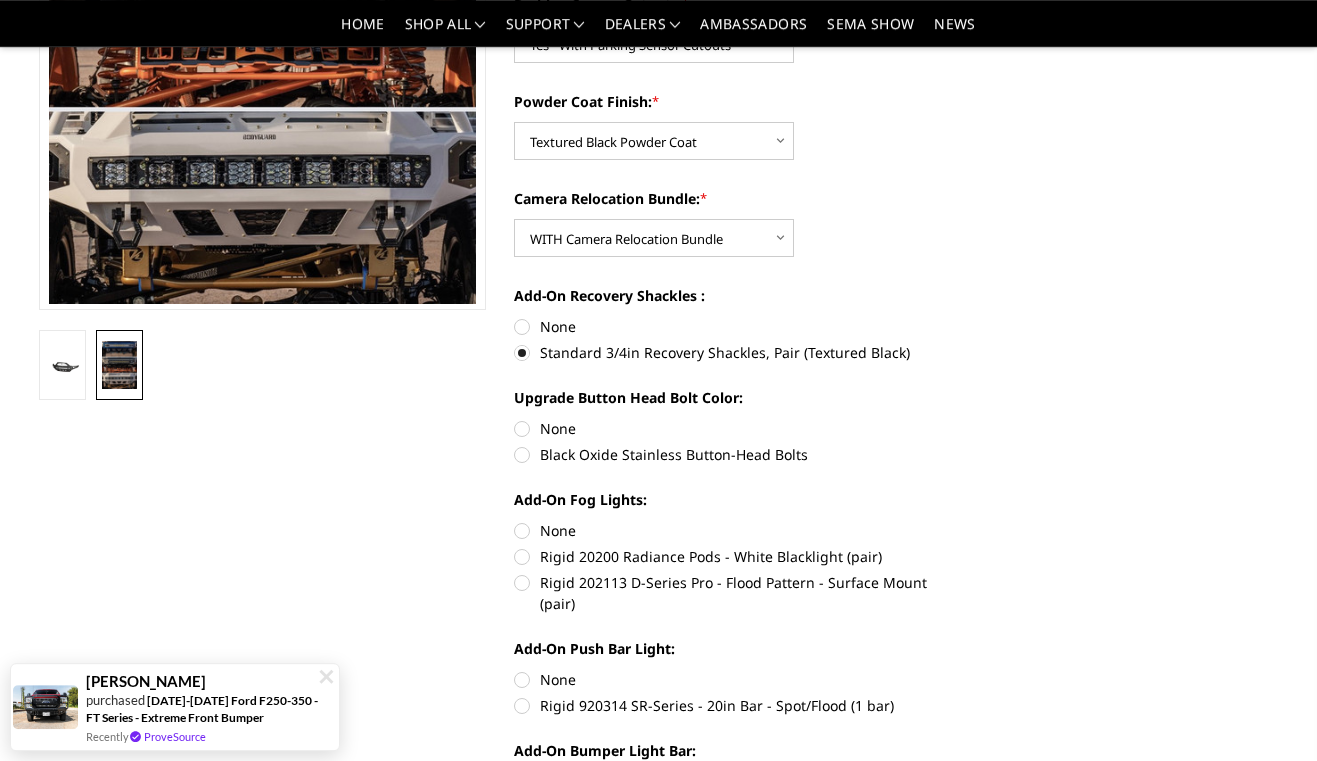 scroll, scrollTop: 540, scrollLeft: 0, axis: vertical 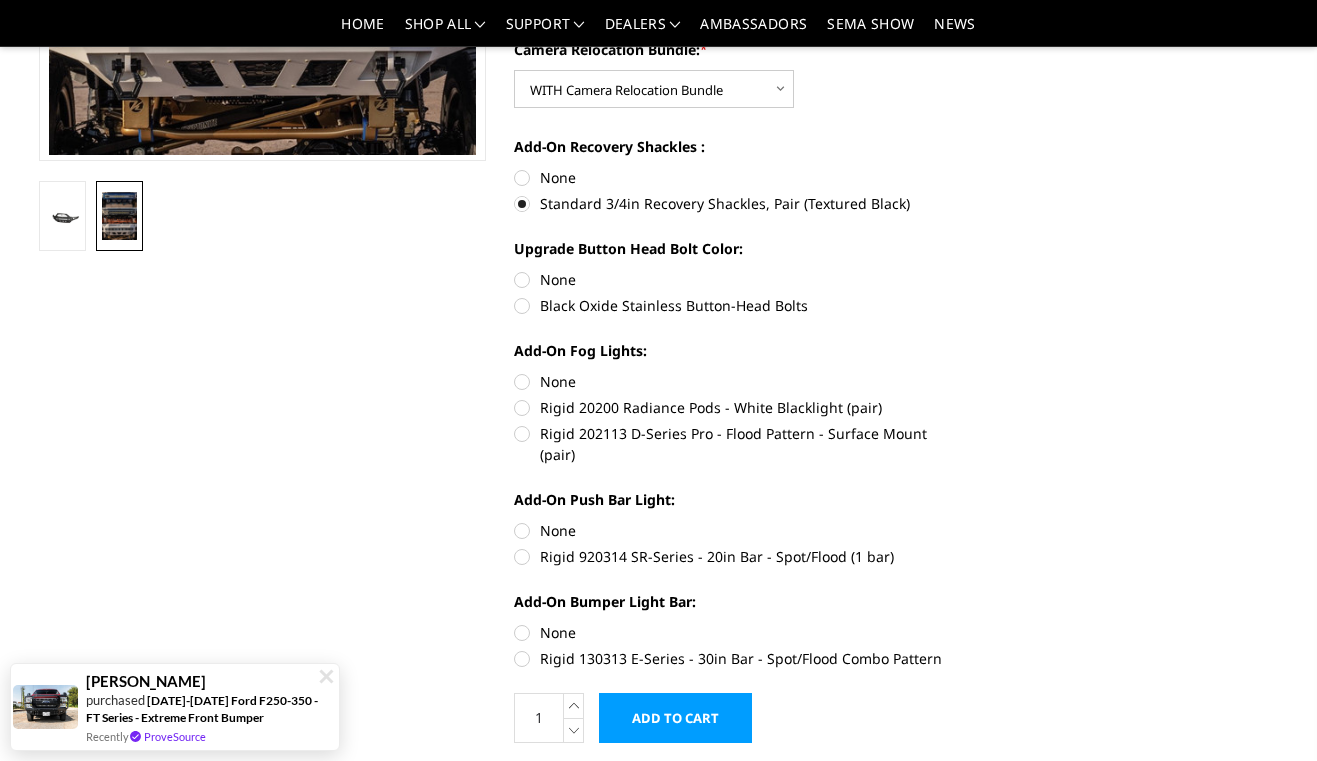 click on "Black Oxide Stainless Button-Head Bolts" at bounding box center [738, 305] 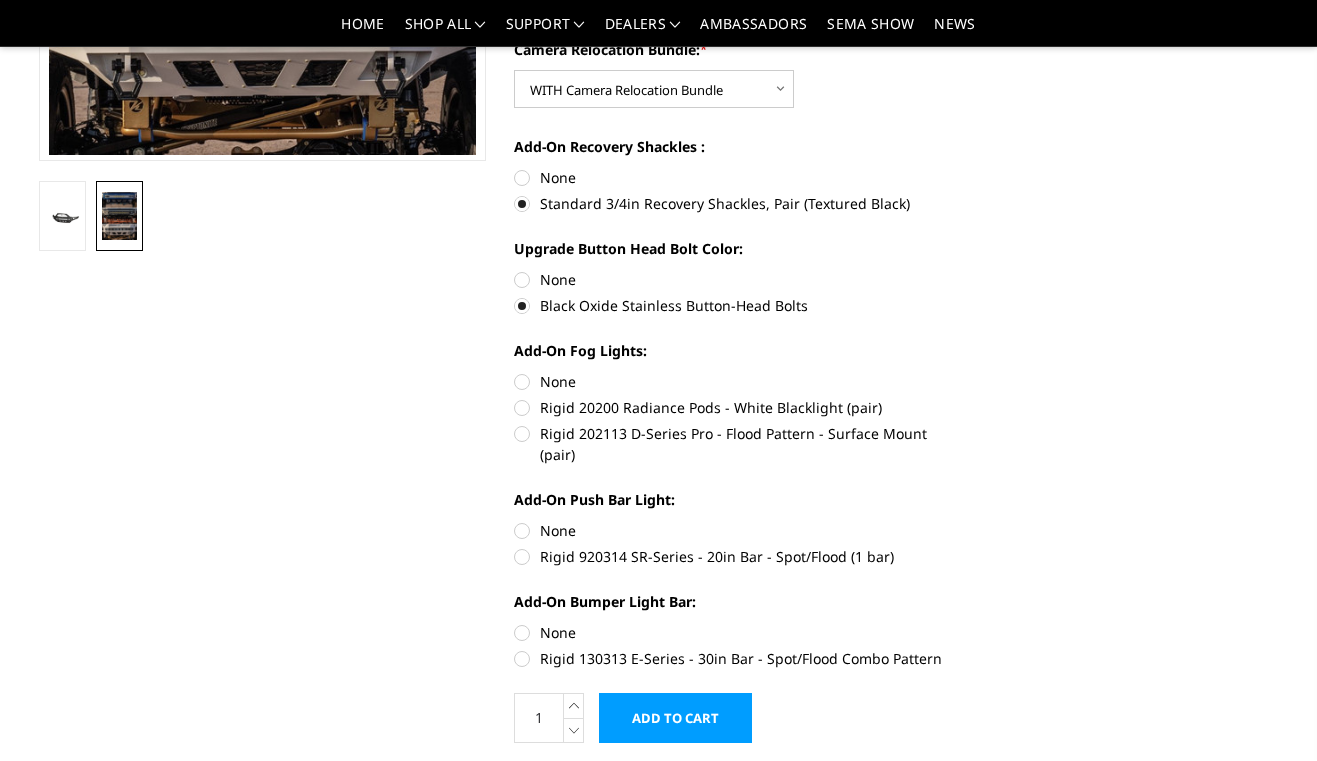 scroll, scrollTop: 648, scrollLeft: 0, axis: vertical 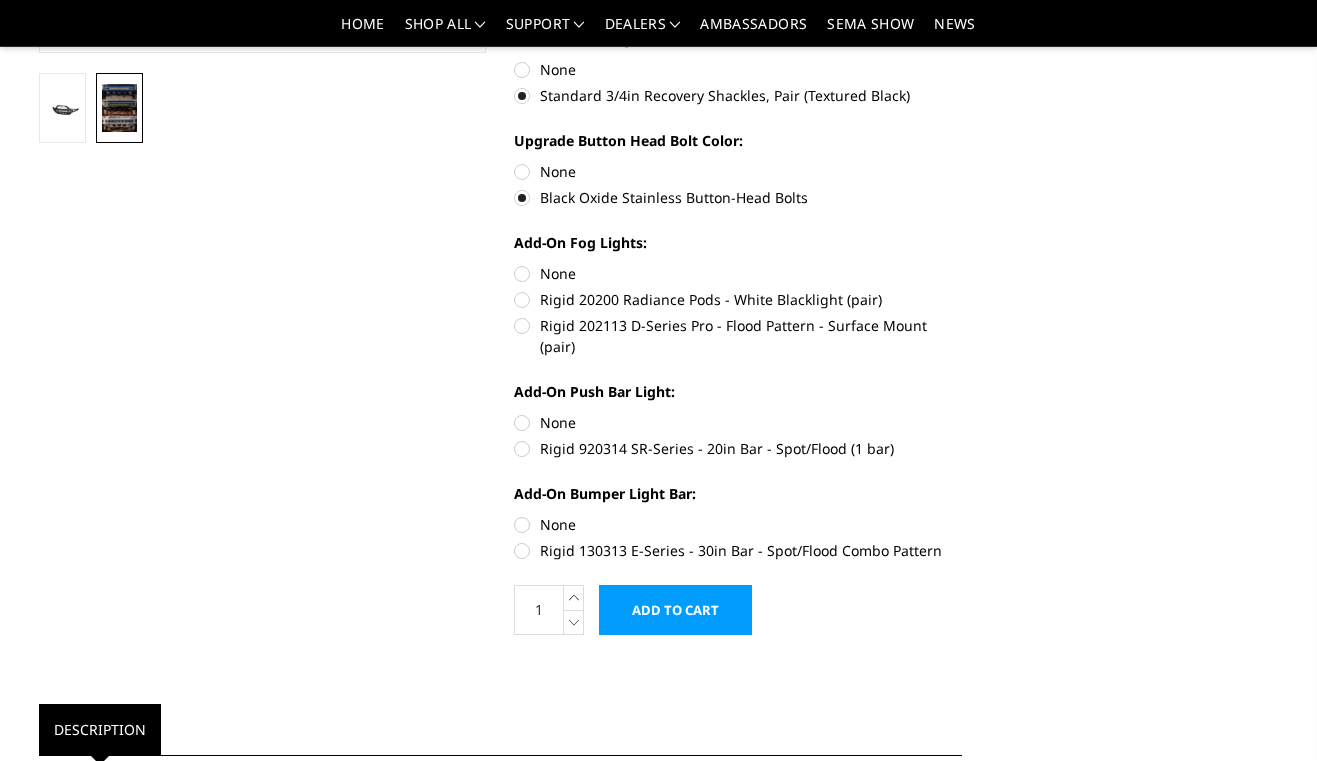 click on "Rigid 20200 Radiance Pods - White Blacklight (pair)" at bounding box center [738, 299] 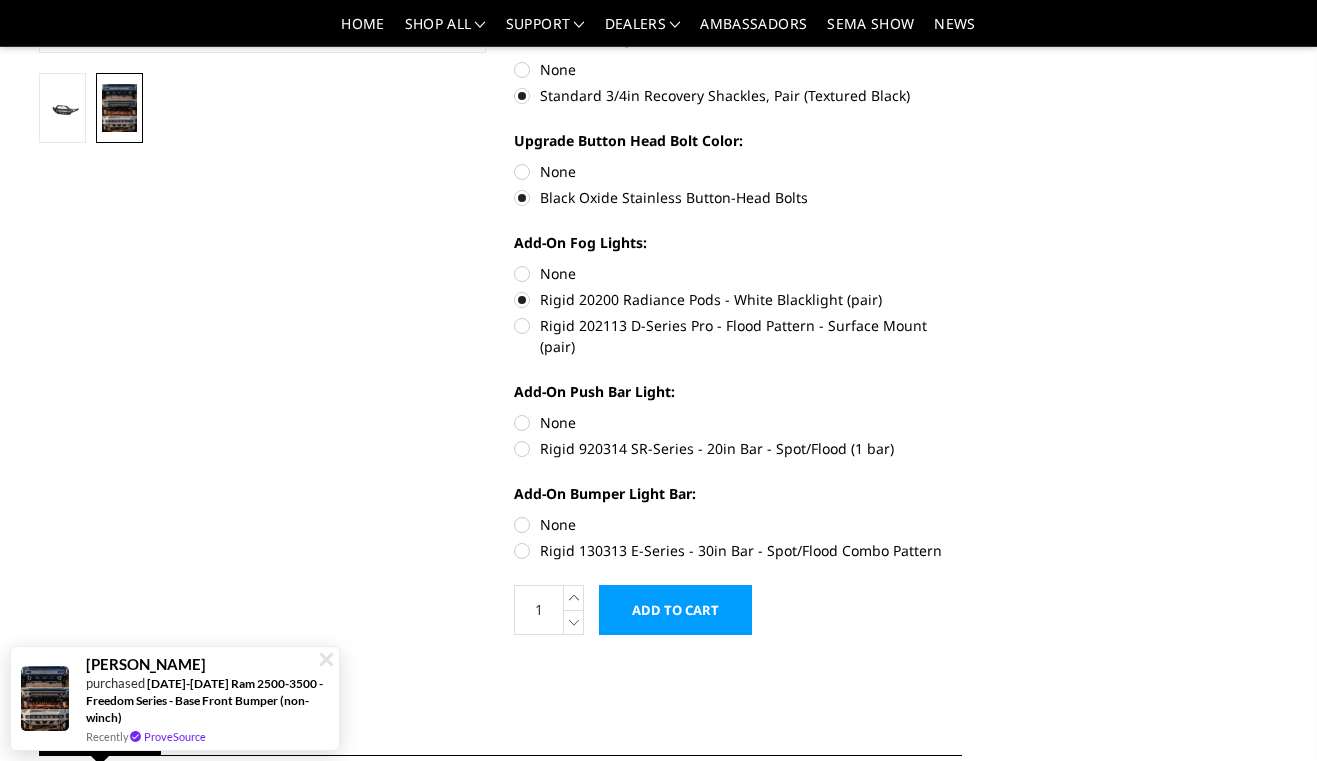 click on "Rigid 920314 SR-Series - 20in Bar - Spot/Flood (1 bar)" at bounding box center [738, 448] 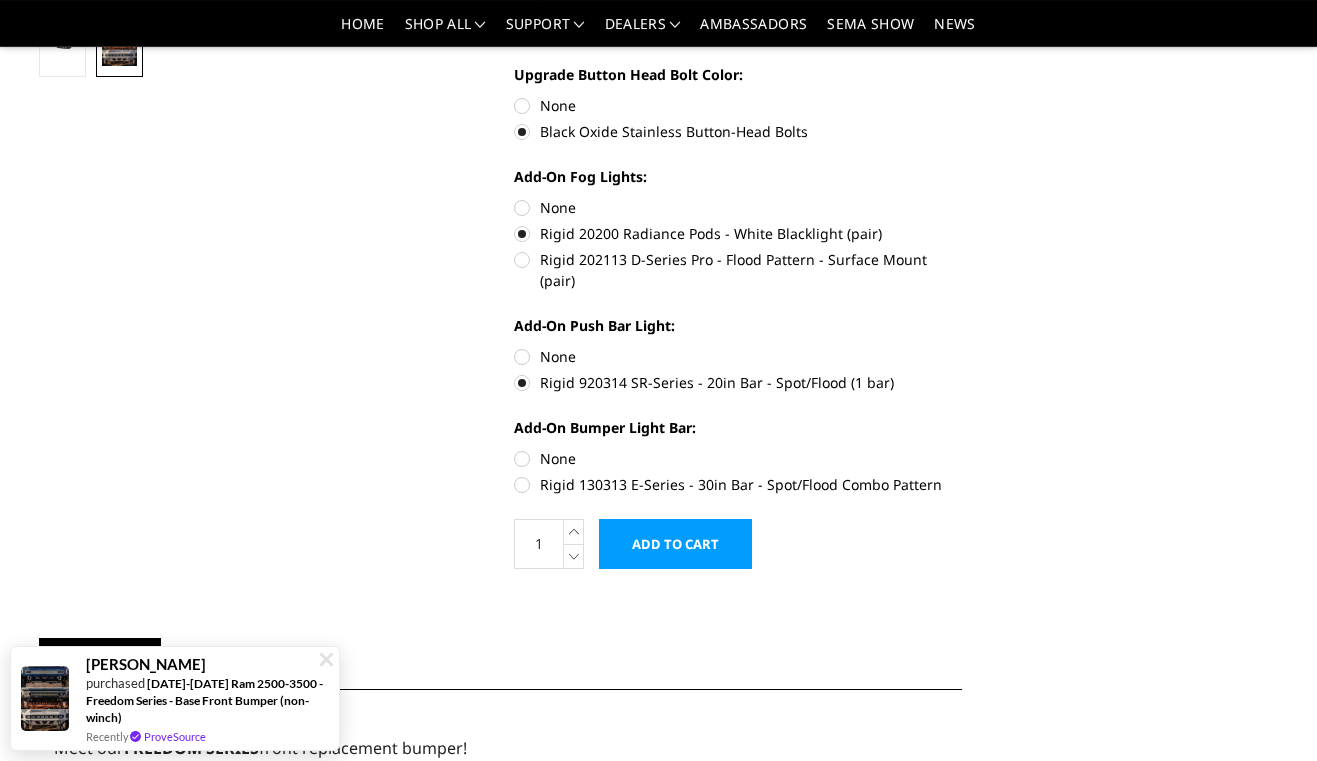 scroll, scrollTop: 756, scrollLeft: 0, axis: vertical 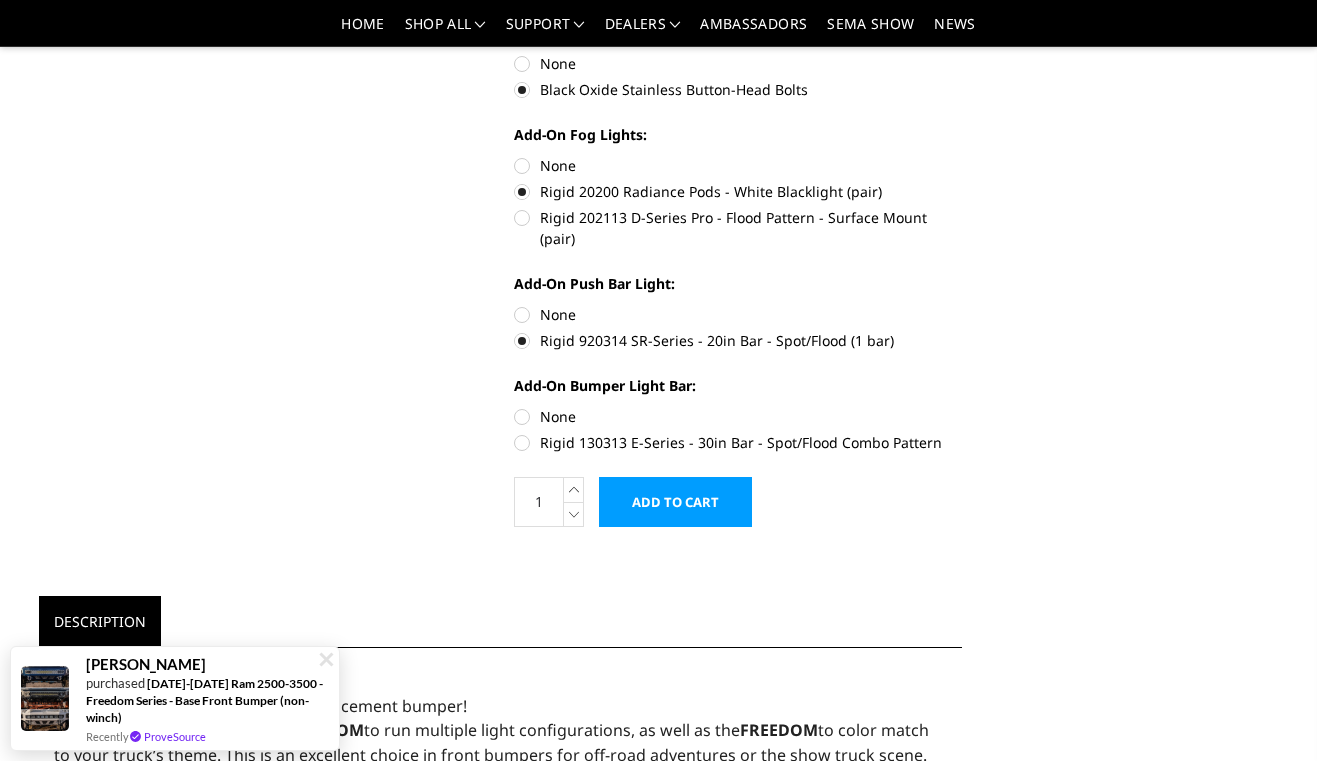 click on "Rigid 130313 E-Series - 30in Bar - Spot/Flood Combo Pattern" at bounding box center [738, 442] 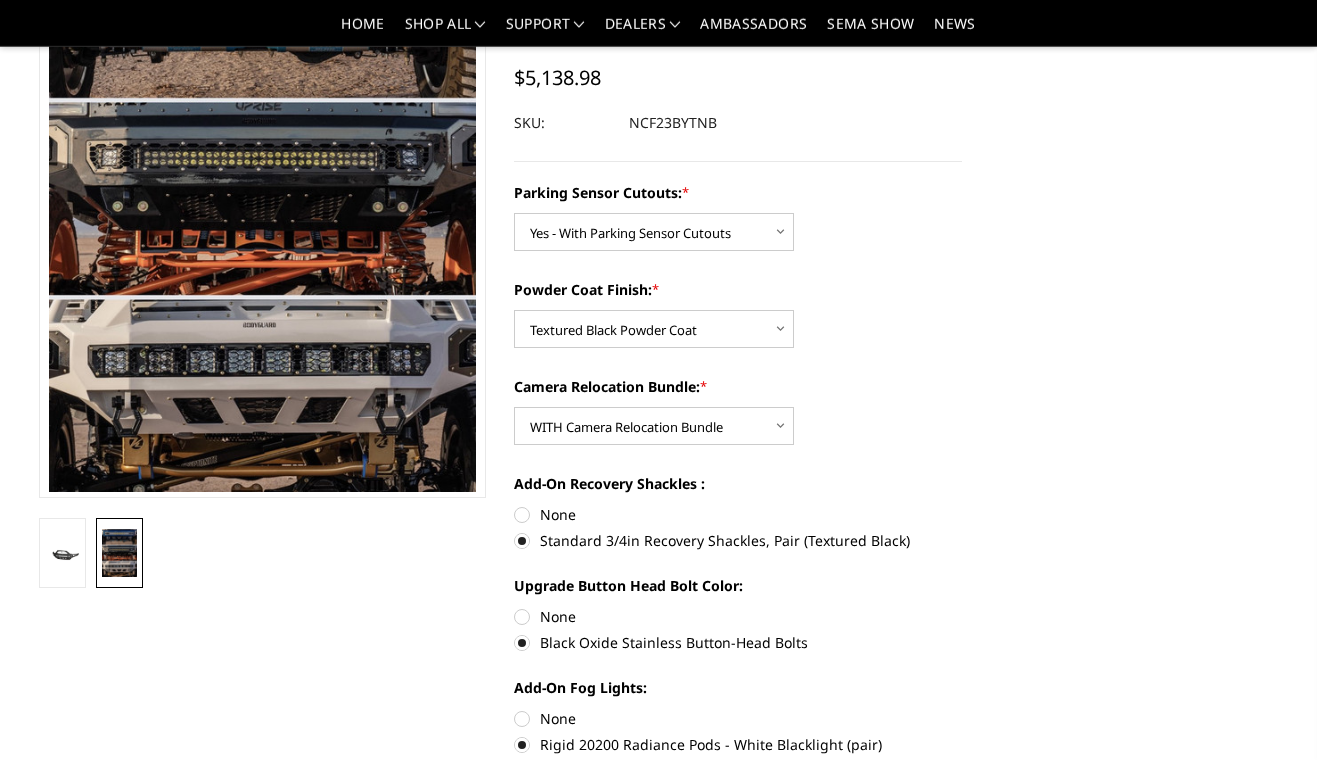 scroll, scrollTop: 648, scrollLeft: 0, axis: vertical 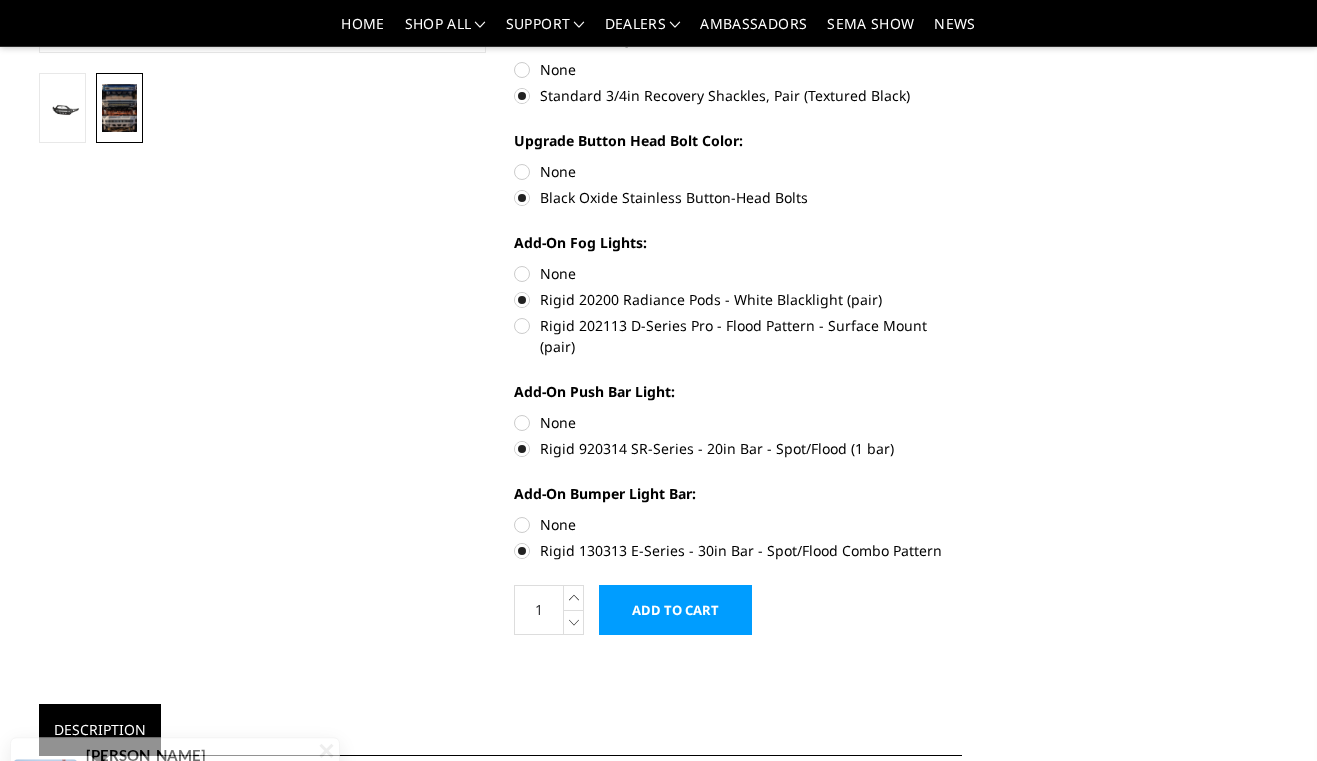 drag, startPoint x: 1215, startPoint y: 327, endPoint x: 1179, endPoint y: 332, distance: 36.345562 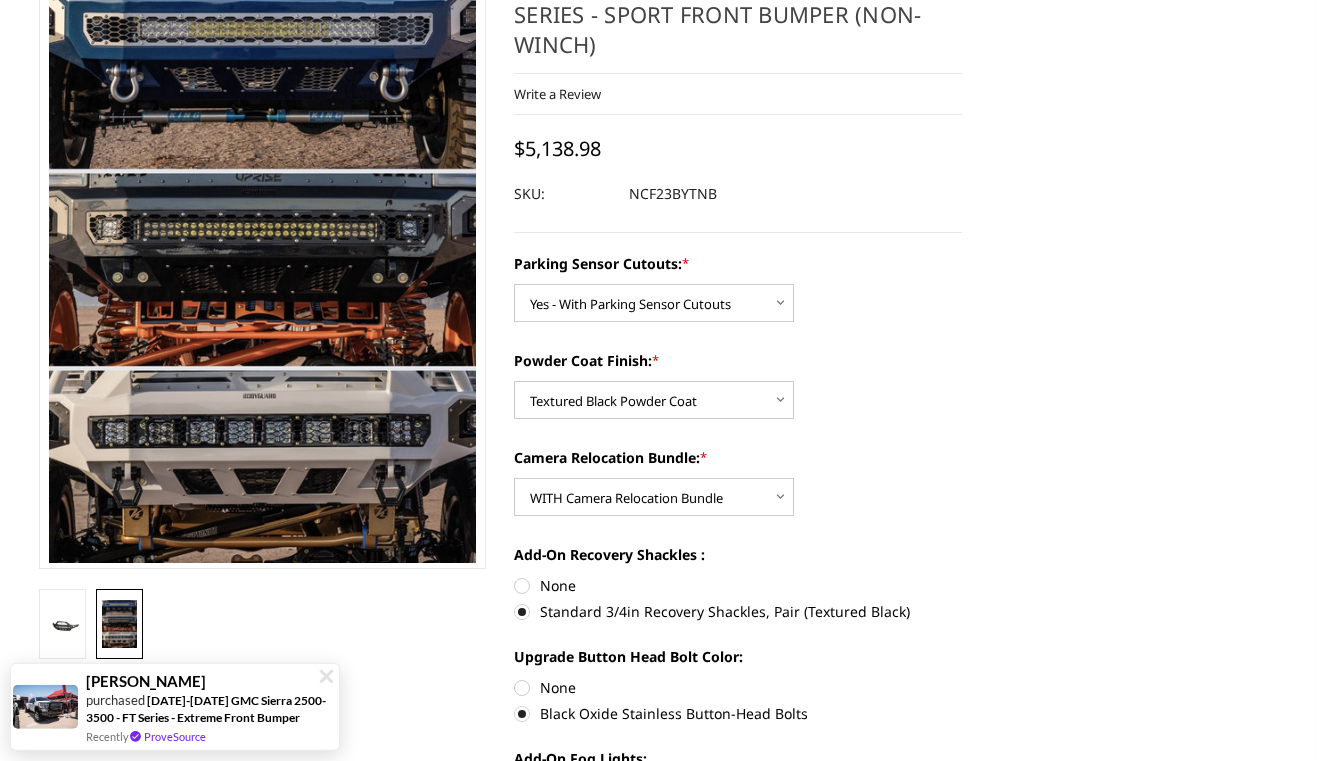 scroll, scrollTop: 0, scrollLeft: 0, axis: both 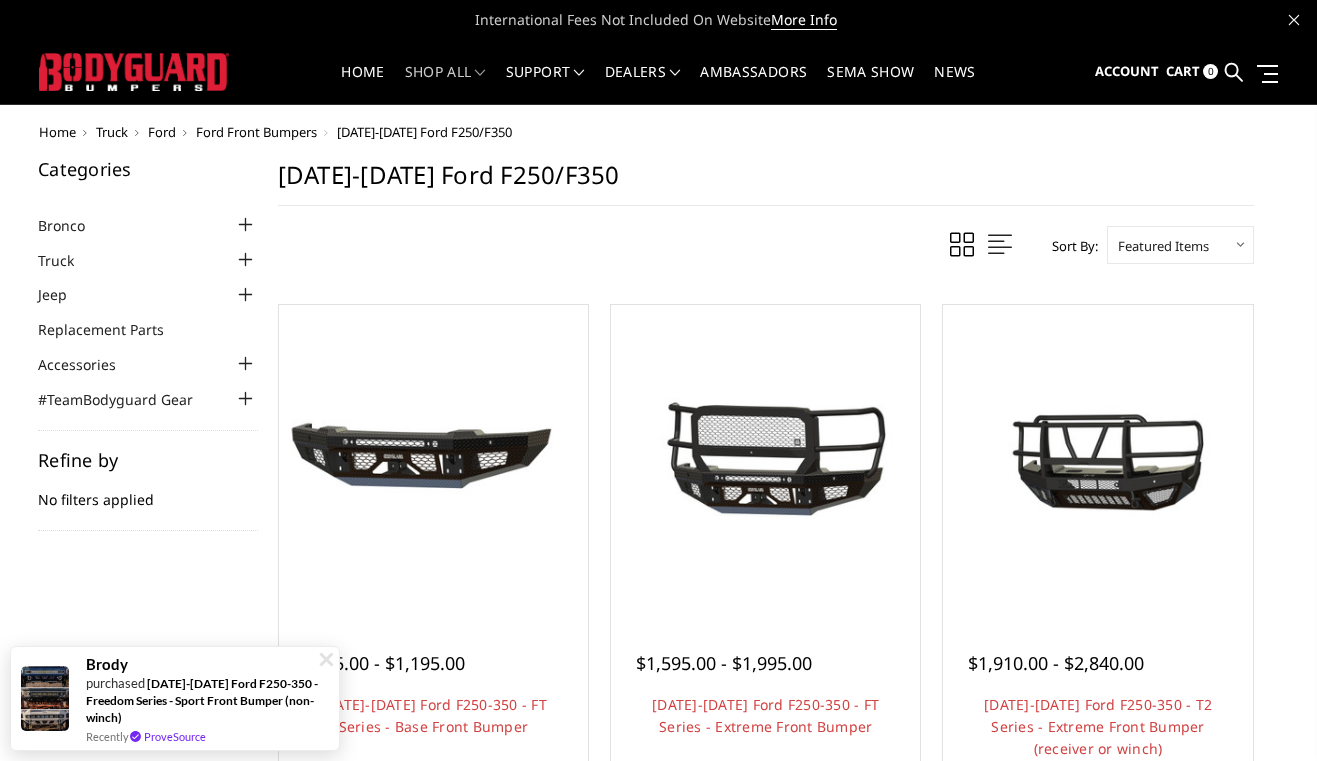 click on "Ford" at bounding box center (162, 132) 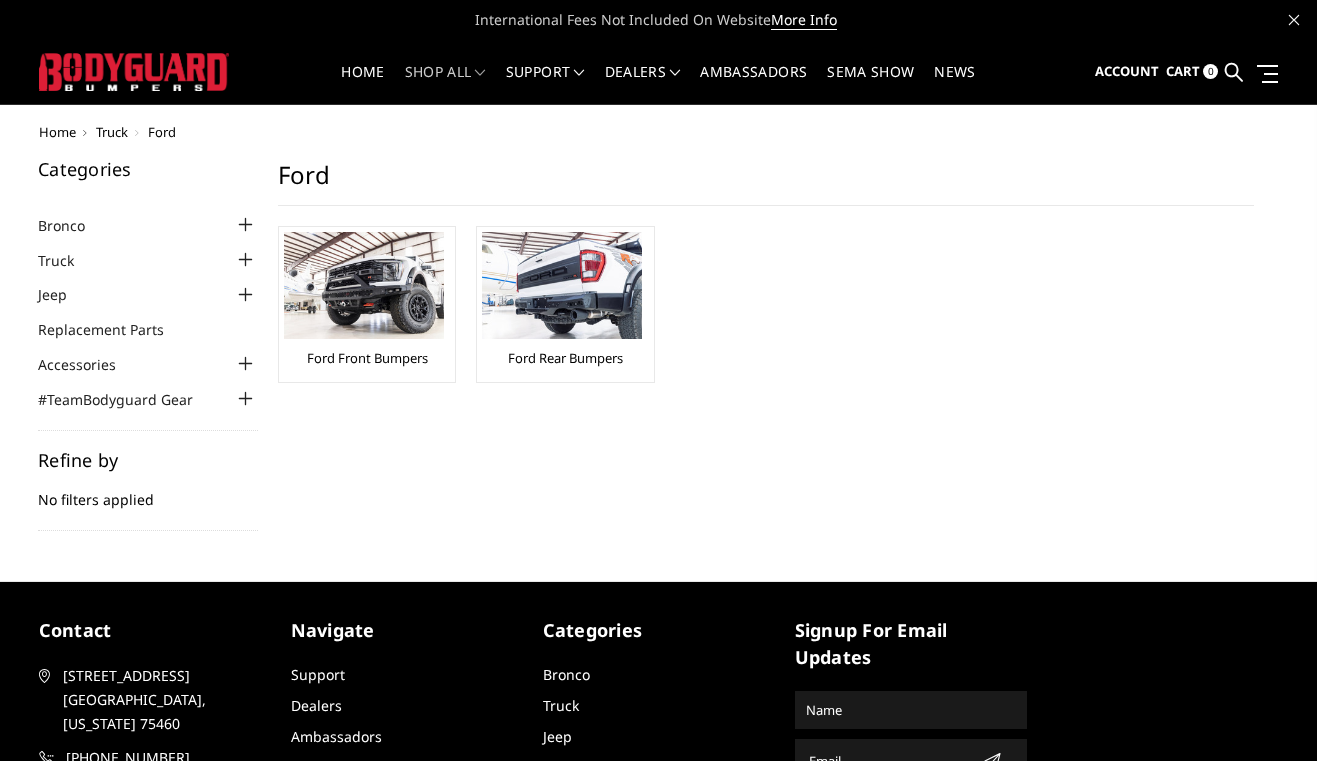 scroll, scrollTop: 0, scrollLeft: 0, axis: both 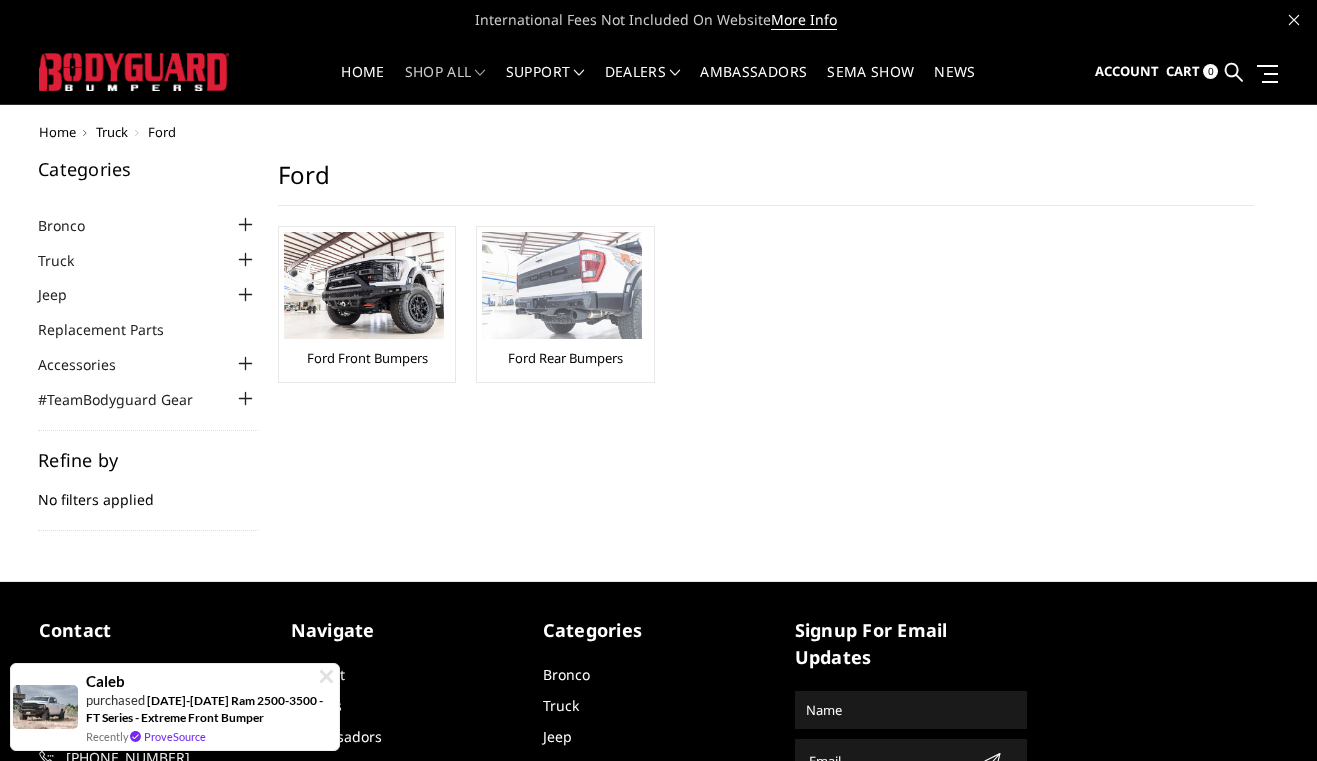 click at bounding box center [562, 285] 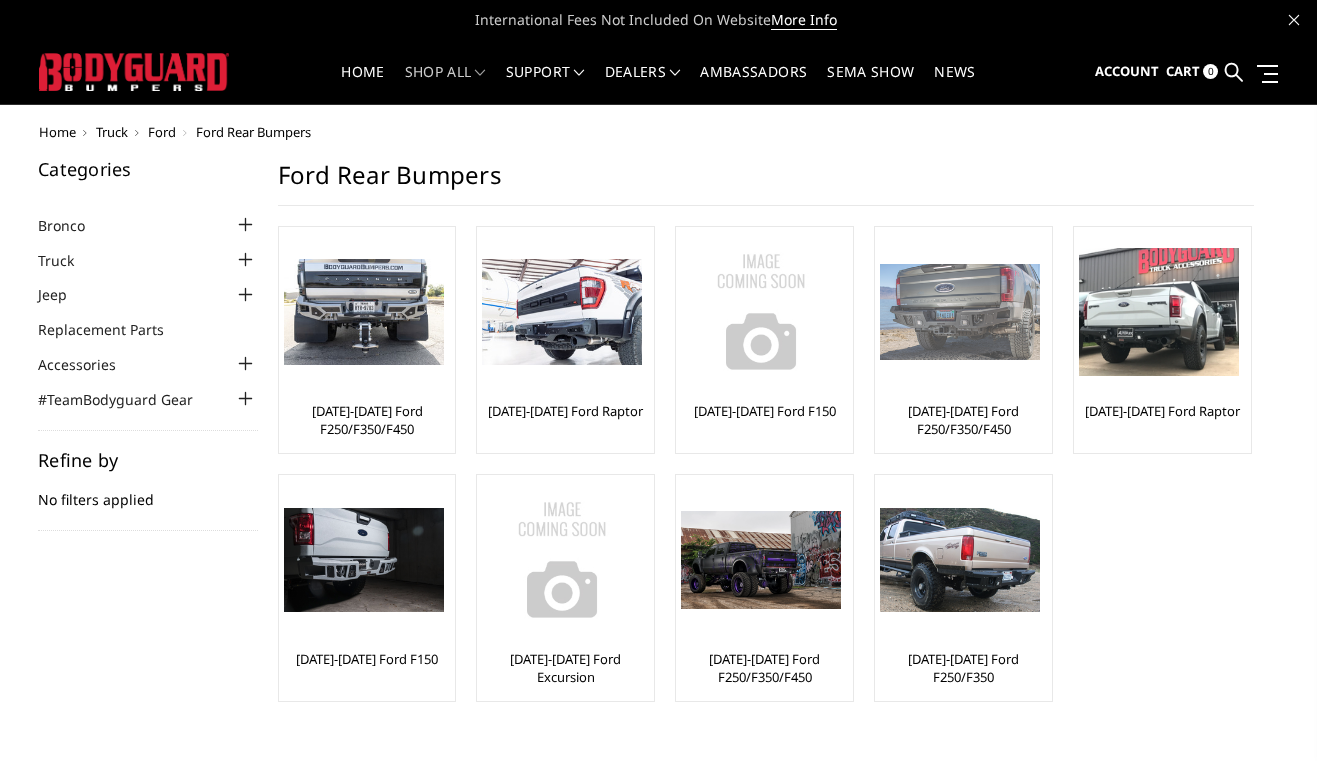 scroll, scrollTop: 0, scrollLeft: 0, axis: both 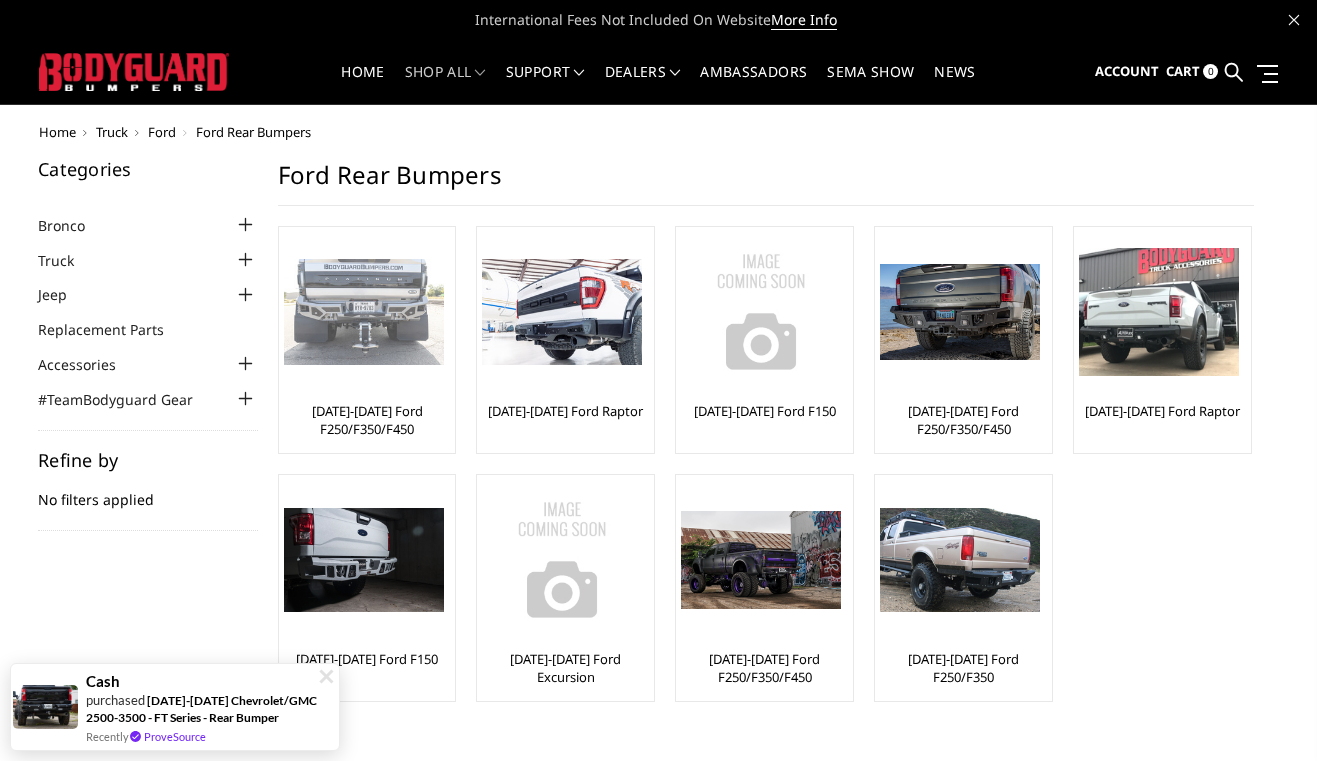 click at bounding box center (364, 312) 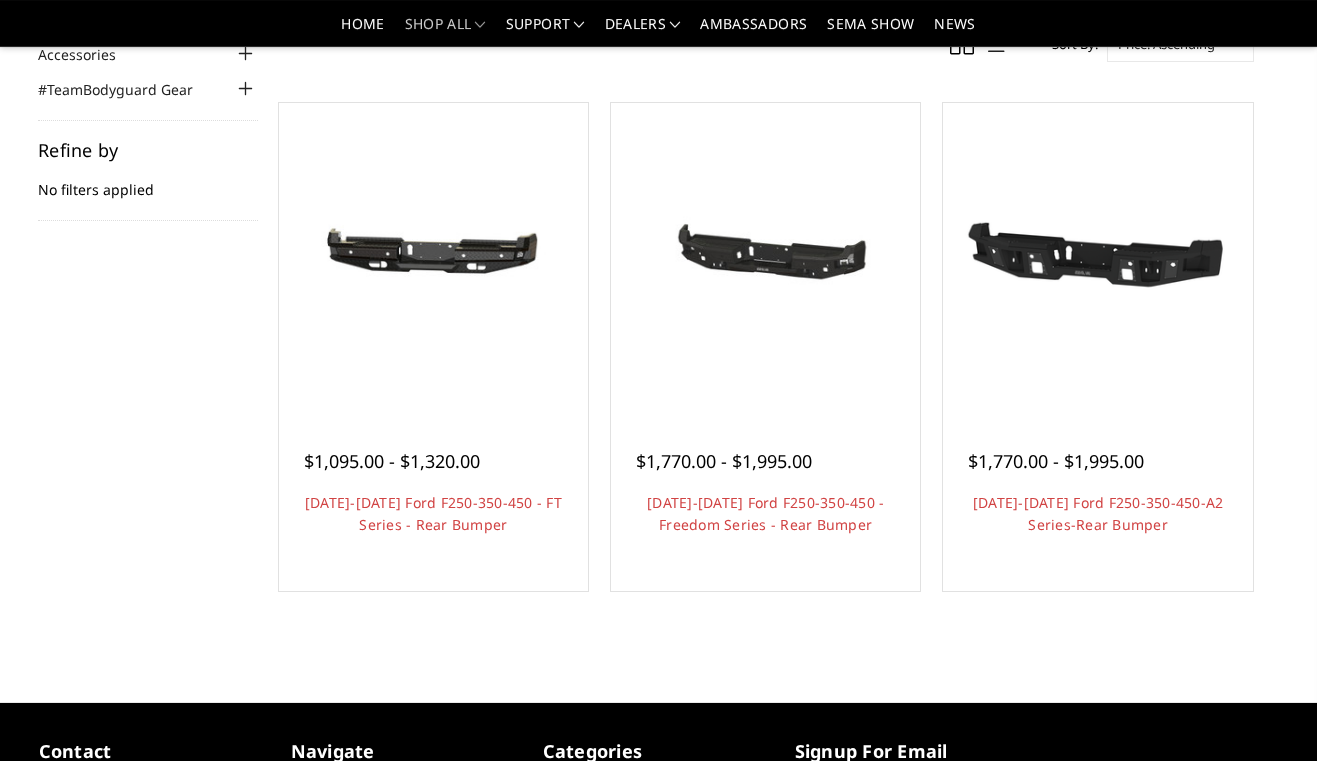 scroll, scrollTop: 251, scrollLeft: 0, axis: vertical 